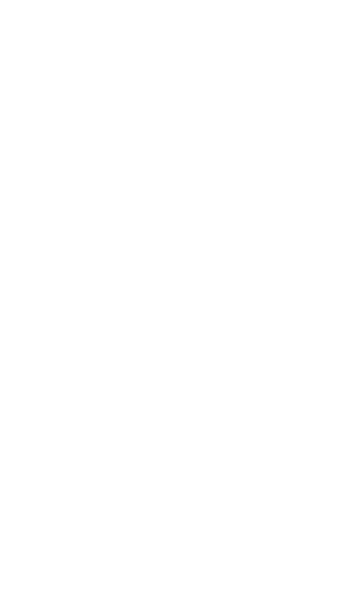 scroll, scrollTop: 0, scrollLeft: 0, axis: both 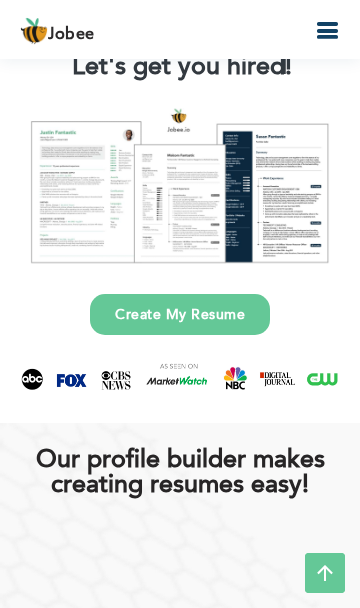 click on "Create My Resume" at bounding box center [180, 314] 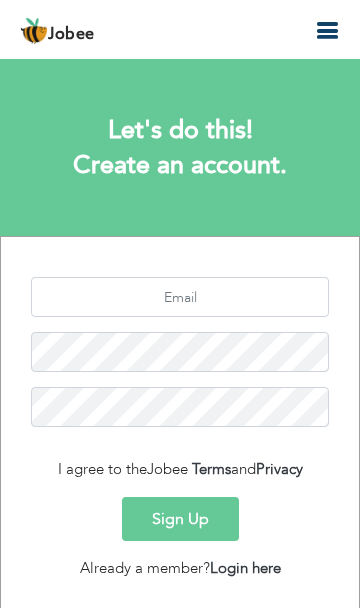 scroll, scrollTop: 0, scrollLeft: 0, axis: both 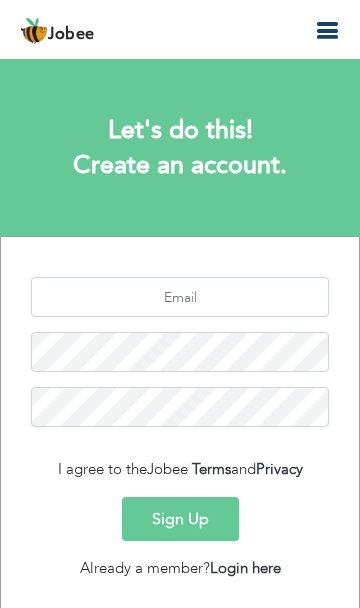 click on "Sign Up" at bounding box center [180, 519] 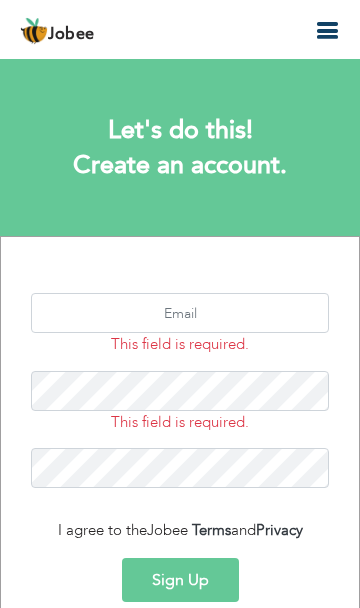 scroll, scrollTop: 0, scrollLeft: 0, axis: both 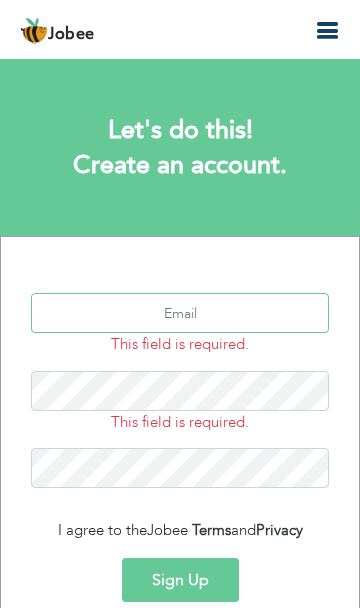 click at bounding box center (180, 313) 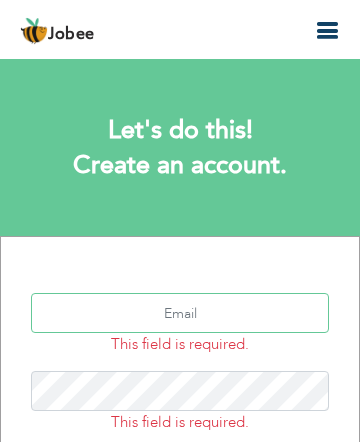 type on "djaco032@example.com" 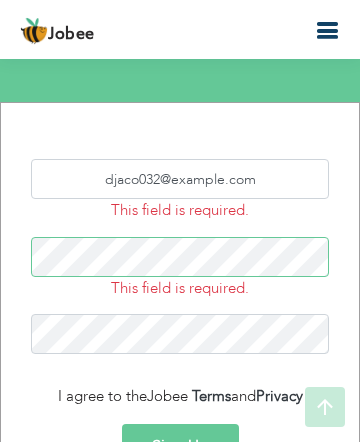 scroll, scrollTop: 139, scrollLeft: 0, axis: vertical 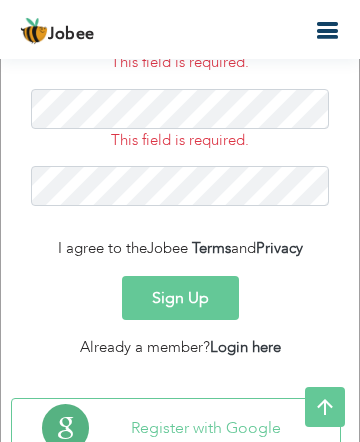 click on "Sign Up" at bounding box center [180, 298] 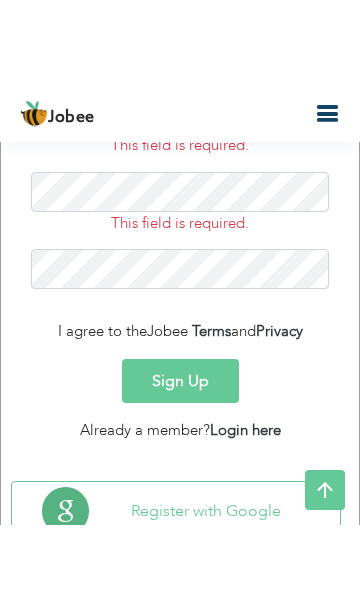 scroll, scrollTop: 189, scrollLeft: 0, axis: vertical 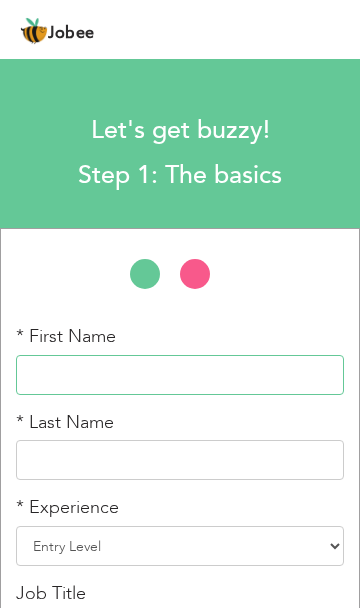 click at bounding box center [180, 375] 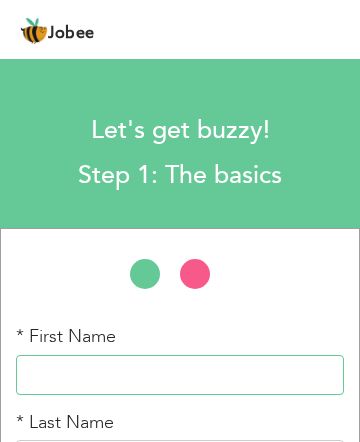 type on "Najma" 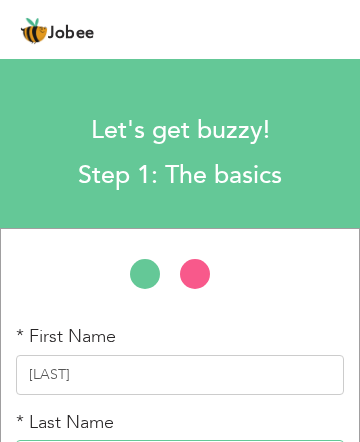type on "Akram" 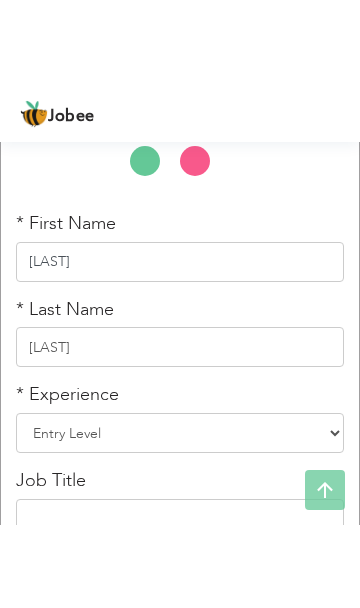 scroll, scrollTop: 198, scrollLeft: 0, axis: vertical 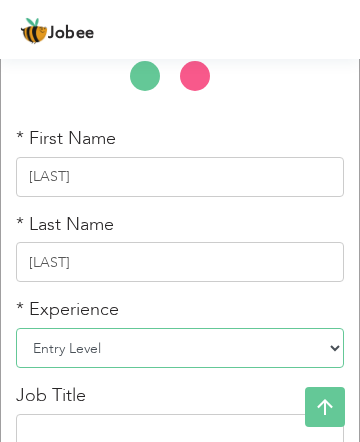 click on "Entry Level
Less than 1 Year
1 Year
2 Years
3 Years
4 Years
5 Years
6 Years
7 Years
8 Years
9 Years
10 Years
11 Years
12 Years
13 Years
14 Years
15 Years
16 Years
17 Years
18 Years
19 Years
20 Years
21 Years
22 Years
23 Years
24 Years
25 Years
26 Years
27 Years
28 Years
29 Years
30 Years
31 Years
32 Years
33 Years
34 Years
35 Years
More than 35 Years" at bounding box center (180, 348) 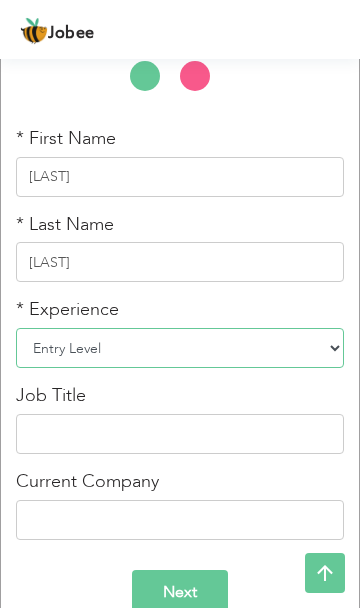 select on "5" 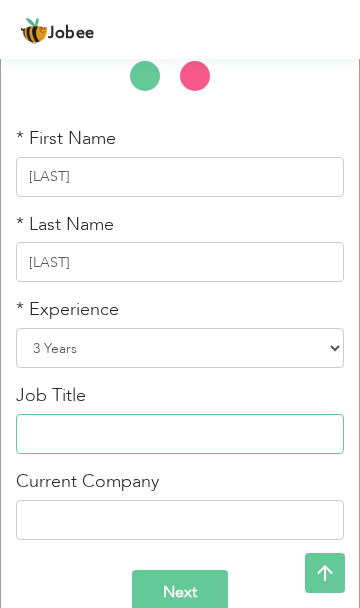 click at bounding box center (180, 434) 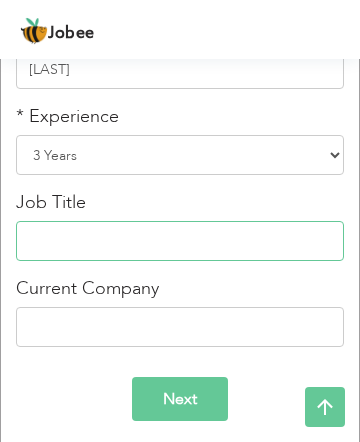 scroll, scrollTop: 401, scrollLeft: 0, axis: vertical 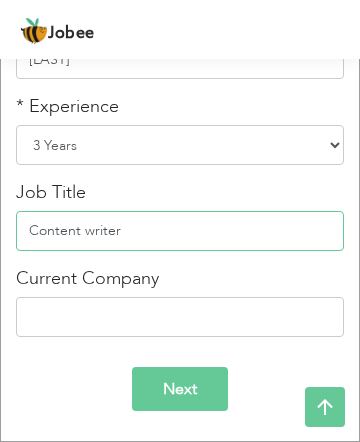 type on "Content writer" 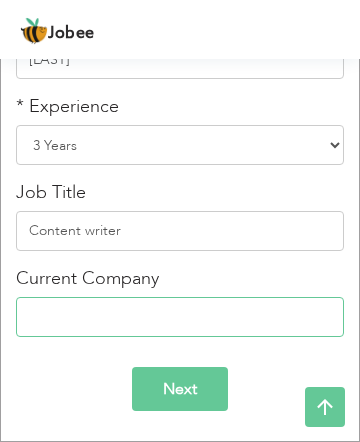 click at bounding box center [180, 317] 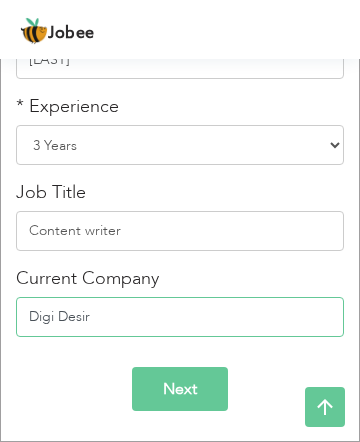 type on "Digi Desire" 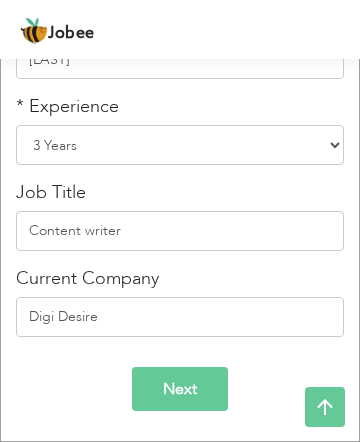 click on "Next" at bounding box center [180, 389] 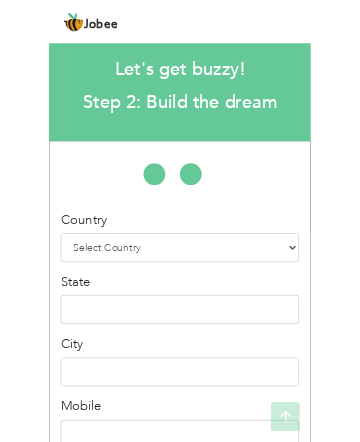 scroll, scrollTop: 35, scrollLeft: 0, axis: vertical 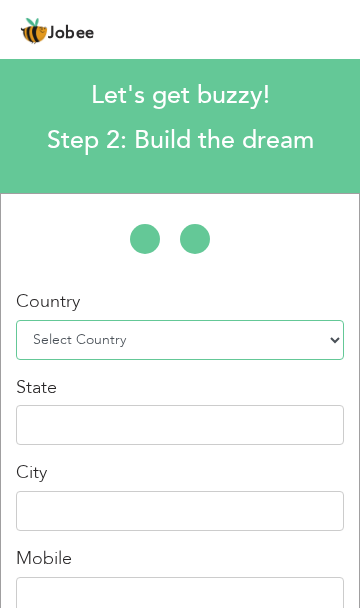 click on "Select Country
Afghanistan
Albania
Algeria
American Samoa
Andorra
Angola
Anguilla
Antarctica
Antigua and Barbuda
Argentina
Armenia
Aruba
Australia
Austria
Azerbaijan
Bahamas
Bahrain
Bangladesh
Barbados
Belarus
Belgium
Belize
Benin
Bermuda
Bhutan
Bolivia
Bosnia-Herzegovina
Botswana
Bouvet Island
Brazil
British Indian Ocean Territory
Brunei Darussalam
Bulgaria
Burkina Faso
Burundi
Cambodia
Cameroon
Canada
Cape Verde
Cayman Islands
Central African Republic
Chad
Chile
China
Christmas Island
Cocos (Keeling) Islands
Colombia
Comoros
Congo
Congo, Dem. Republic
Cook Islands
Costa Rica
Croatia
Cuba
Cyprus
Czech Rep
Denmark
Djibouti
Dominica
Dominican Republic
Ecuador
Egypt
El Salvador
Equatorial Guinea
Eritrea
Estonia
Ethiopia
European Union
Falkland Islands (Malvinas)
Faroe Islands
Fiji
Finland
France
French Guiana
French Southern Territories
Gabon
Gambia
Georgia" at bounding box center (180, 340) 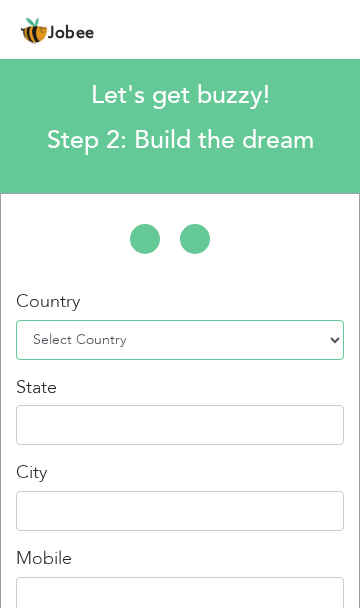 select on "166" 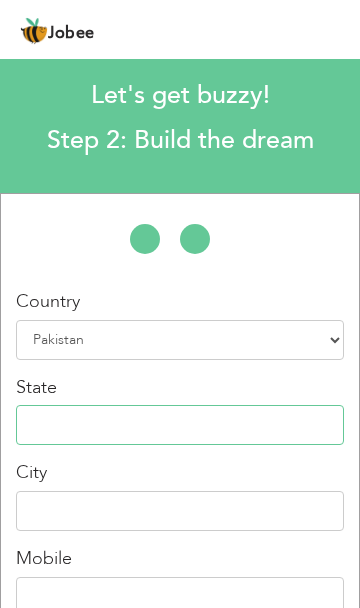 click at bounding box center (180, 425) 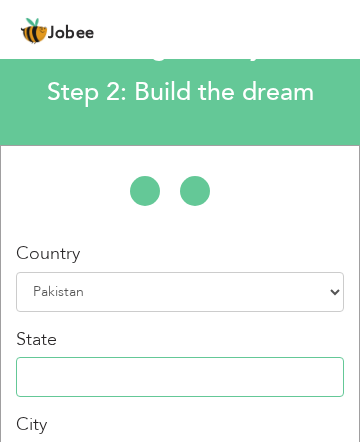 scroll, scrollTop: 239, scrollLeft: 0, axis: vertical 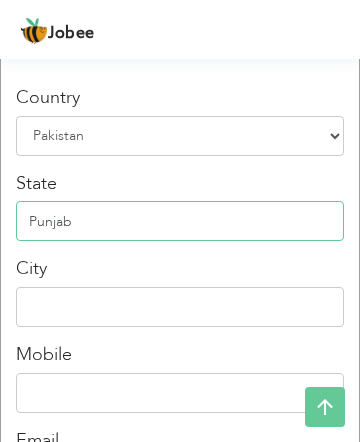 type on "Punjab" 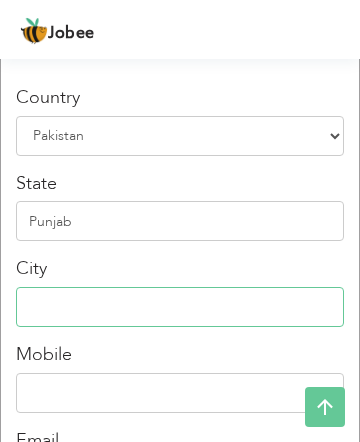 click at bounding box center (180, 307) 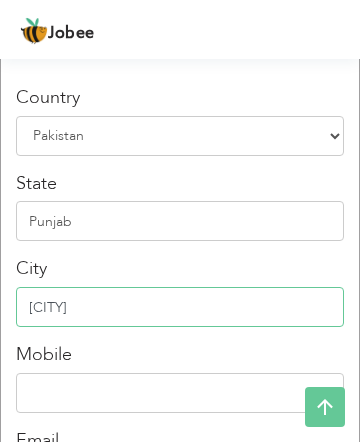 type on "Sheikhupura" 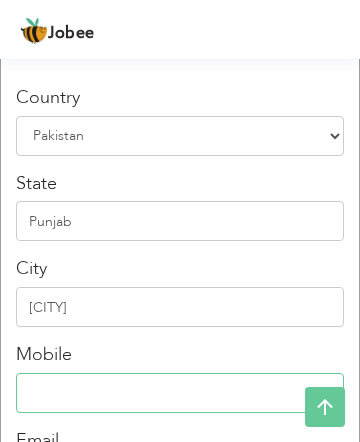 click at bounding box center (180, 393) 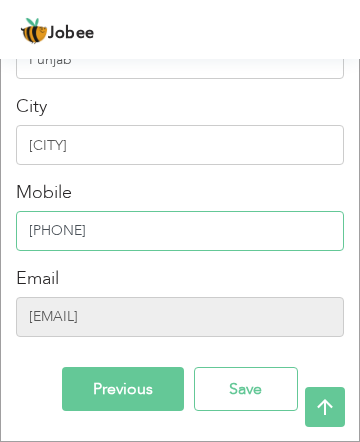 scroll, scrollTop: 400, scrollLeft: 0, axis: vertical 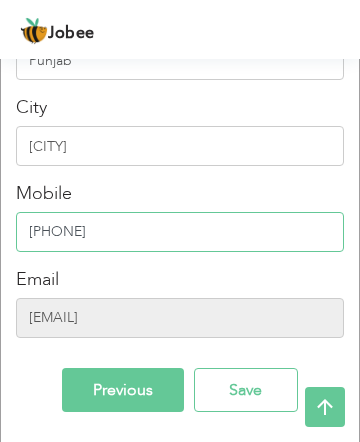 type on "03035270854" 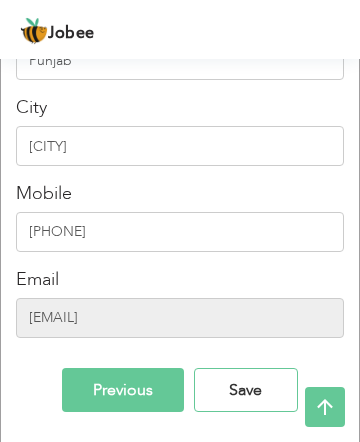 click on "Save" at bounding box center [246, 390] 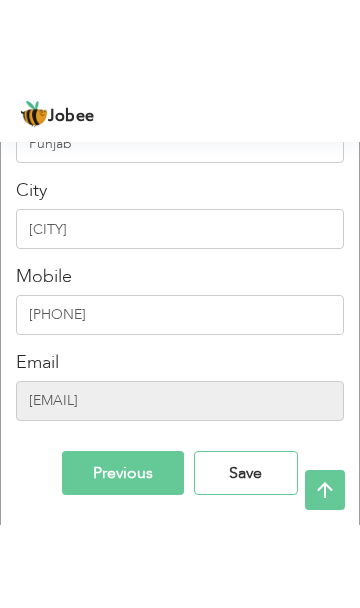 scroll, scrollTop: 235, scrollLeft: 0, axis: vertical 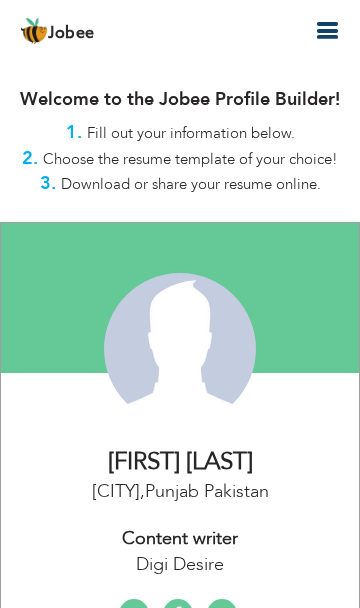 click on "Change
Remove" at bounding box center (0, 0) 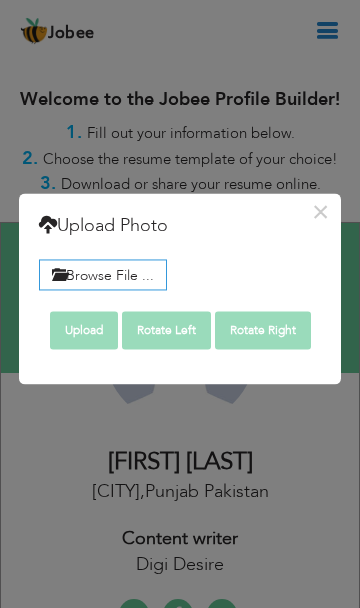 click on "Browse File ..." at bounding box center [103, 274] 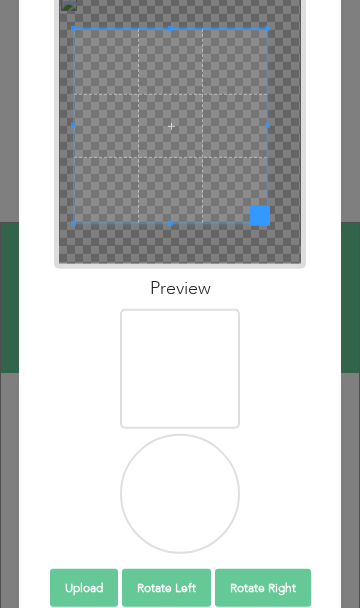 scroll, scrollTop: 291, scrollLeft: 0, axis: vertical 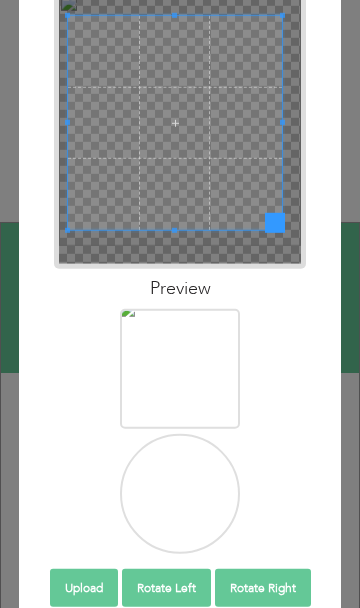 click on "Rotate Left" at bounding box center (166, 588) 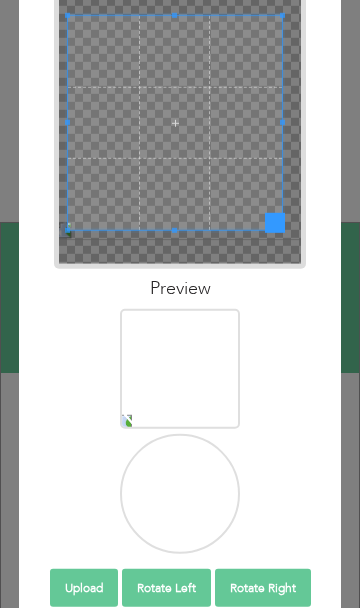 click on "Rotate Left" at bounding box center [166, 588] 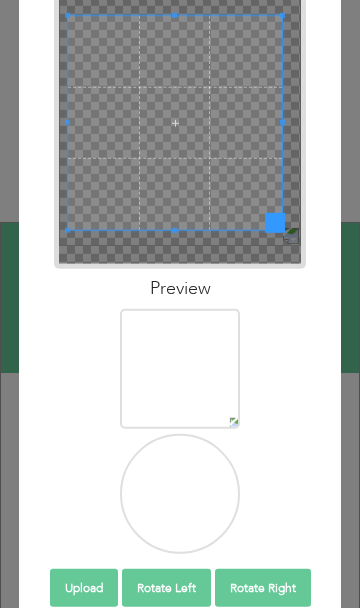 click on "Rotate Left" at bounding box center (166, 588) 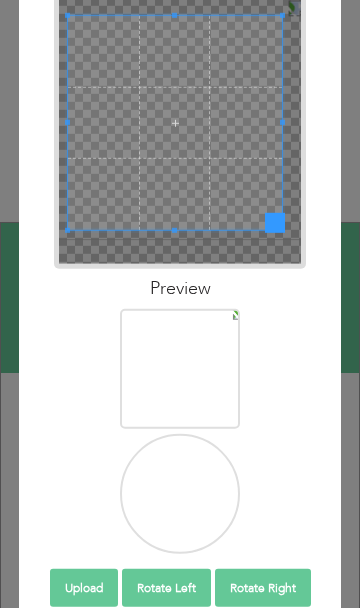 click on "Rotate Left" at bounding box center [166, 588] 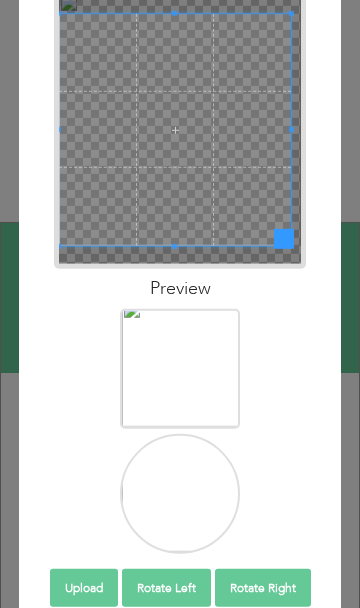 scroll, scrollTop: 324, scrollLeft: 0, axis: vertical 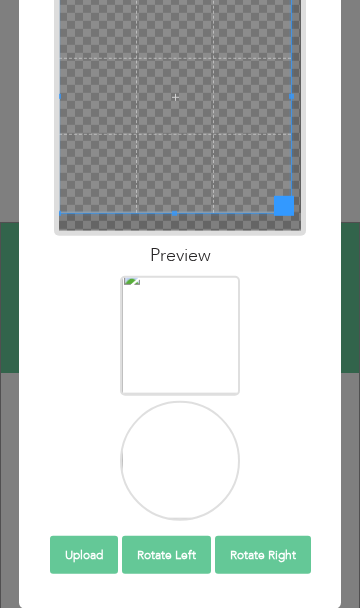 click on "Upload" at bounding box center (84, 555) 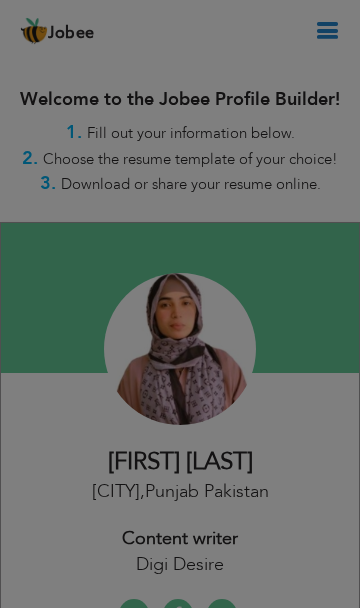 scroll, scrollTop: 0, scrollLeft: 0, axis: both 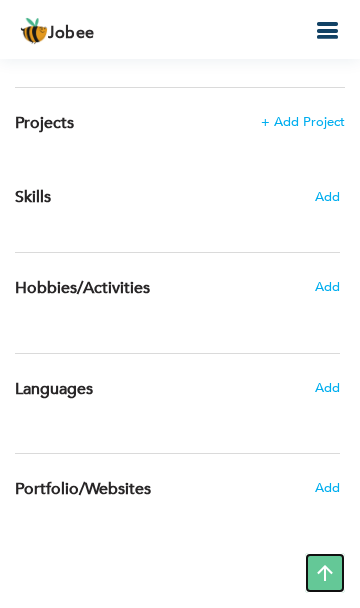 click at bounding box center (325, 573) 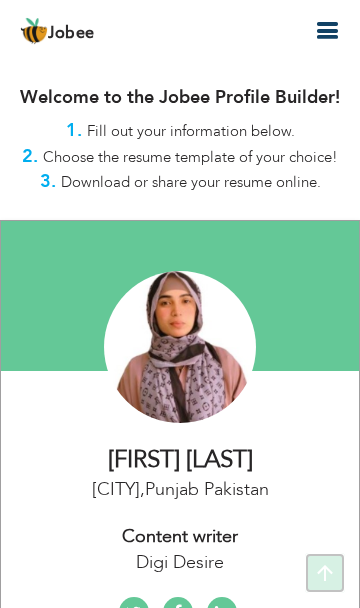 scroll, scrollTop: 0, scrollLeft: 0, axis: both 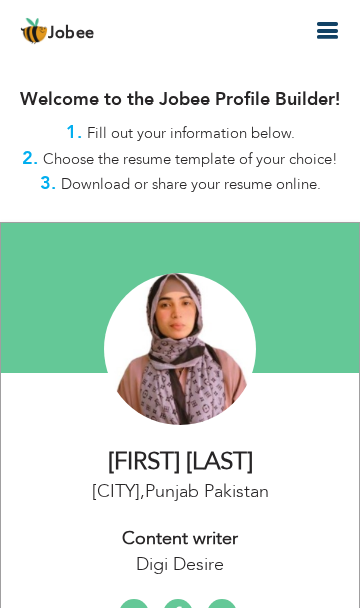 click at bounding box center (327, 31) 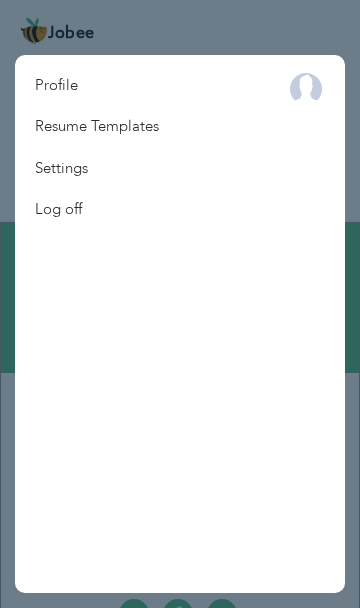 click at bounding box center (283, 87) 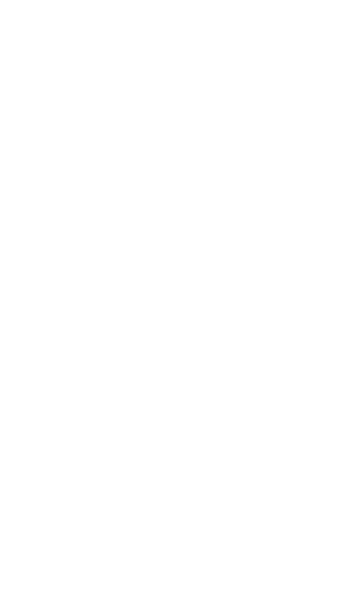 scroll, scrollTop: 0, scrollLeft: 0, axis: both 